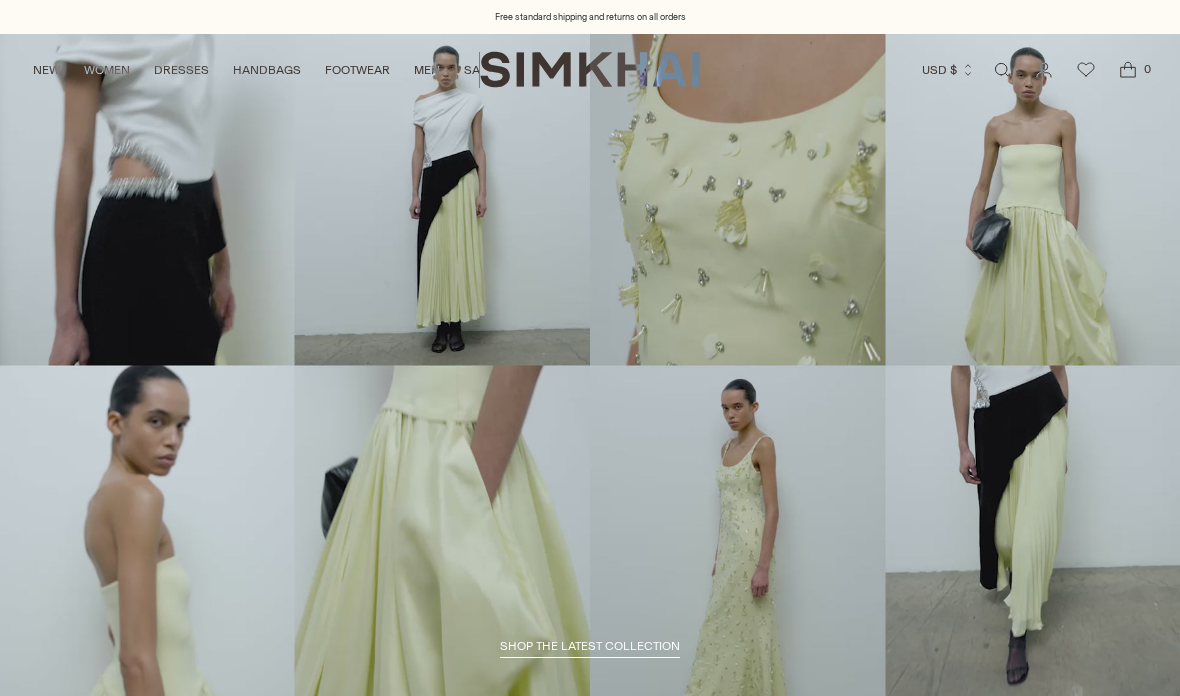 scroll, scrollTop: 0, scrollLeft: 0, axis: both 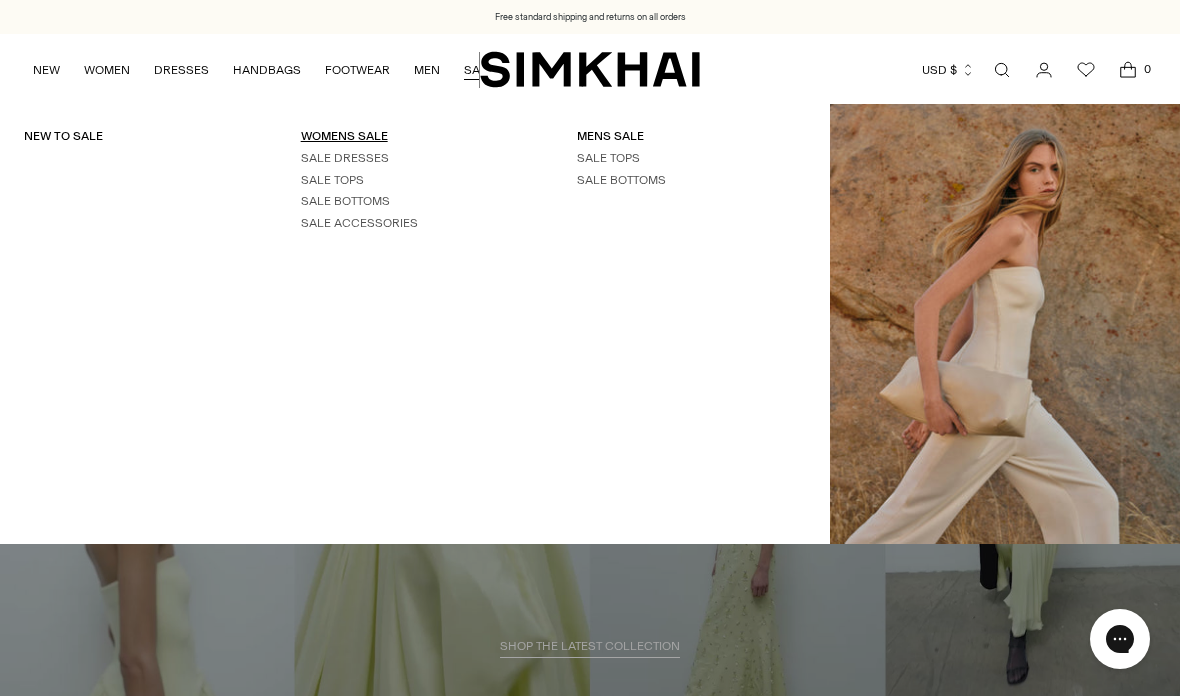 click on "WOMENS SALE" at bounding box center [344, 136] 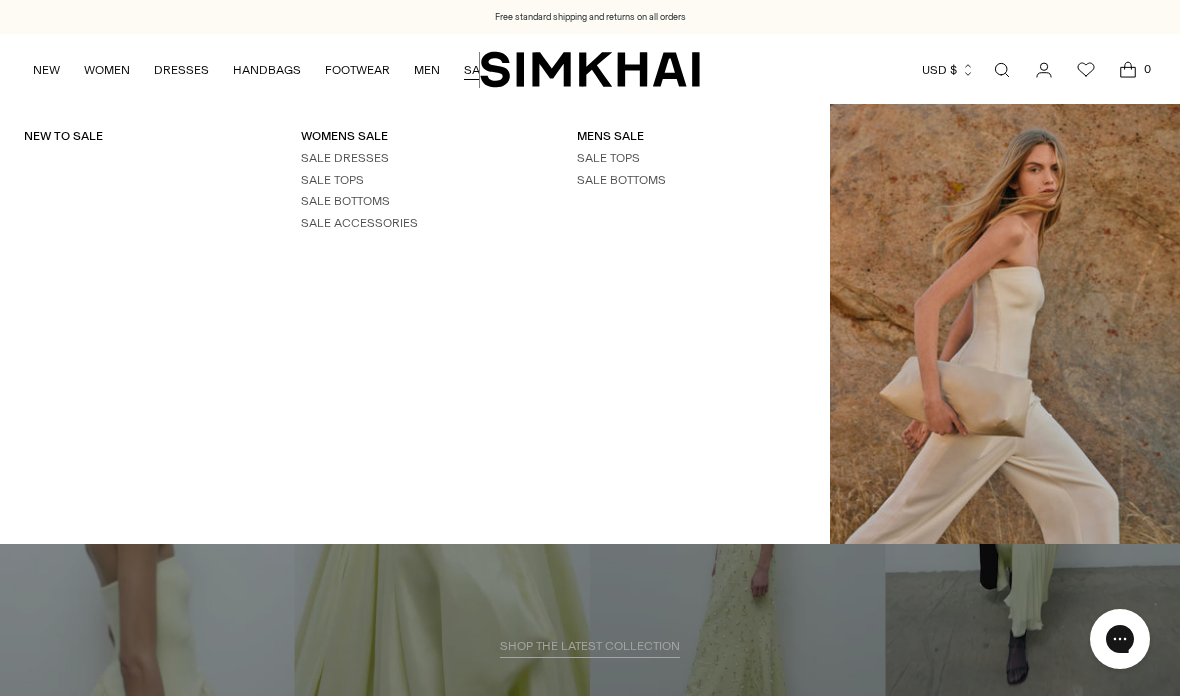 click on "SALE" at bounding box center [479, 70] 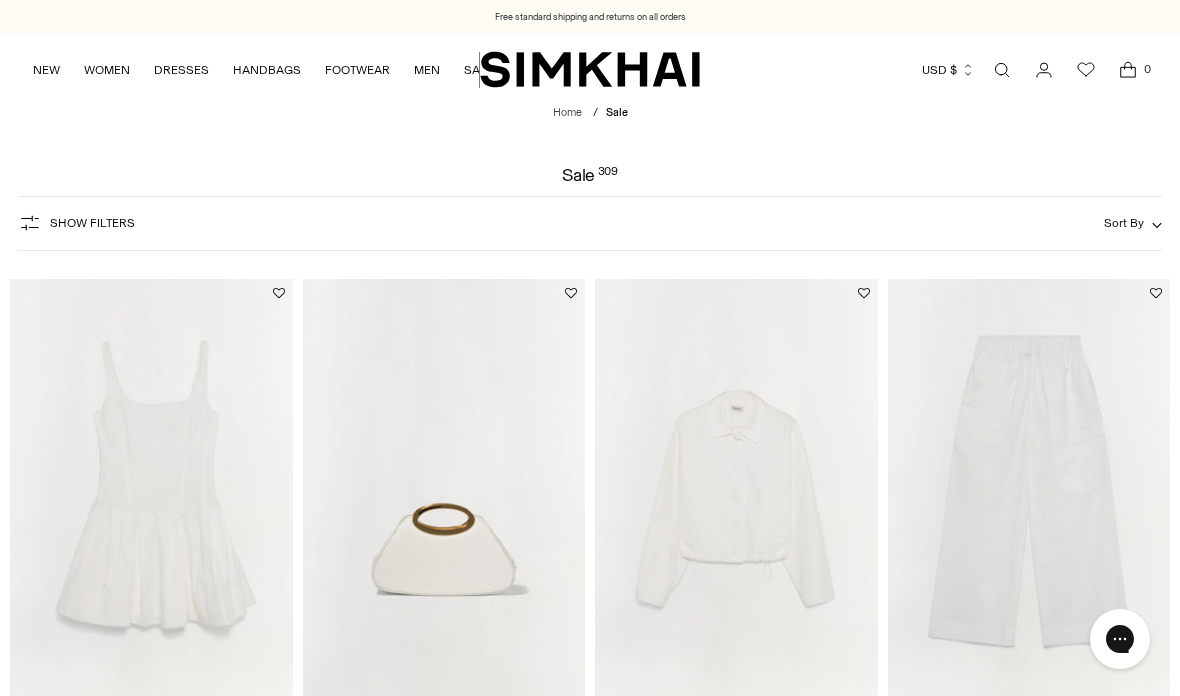 scroll, scrollTop: 0, scrollLeft: 0, axis: both 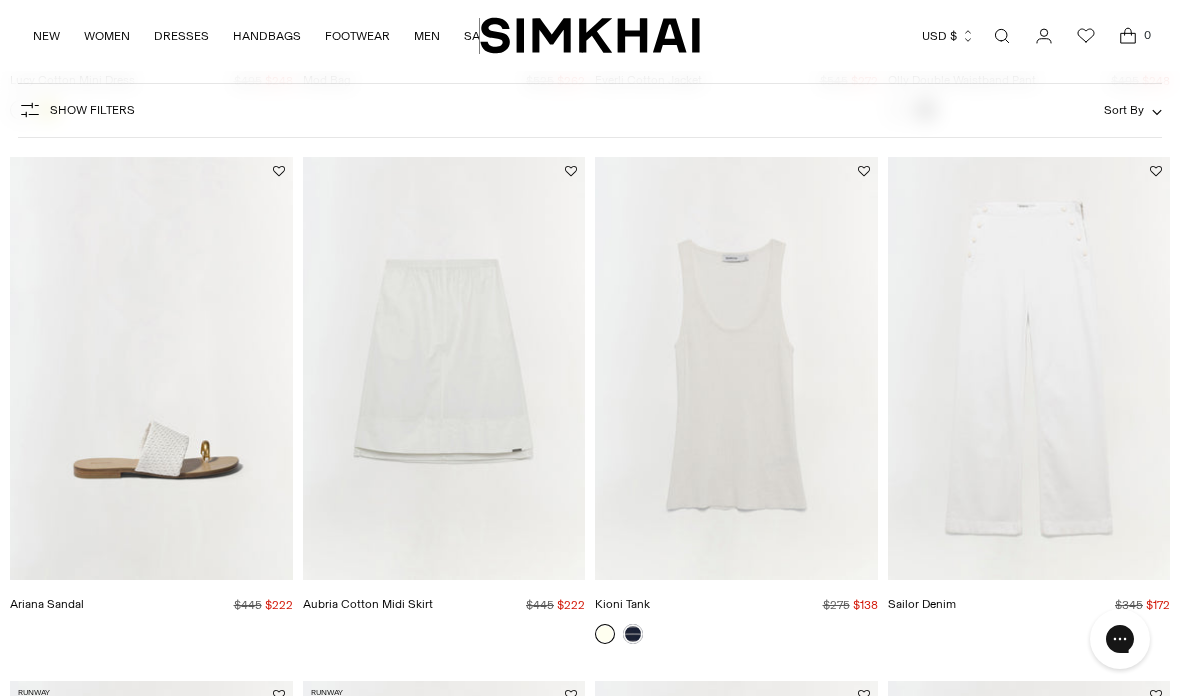 click at bounding box center (1029, 369) 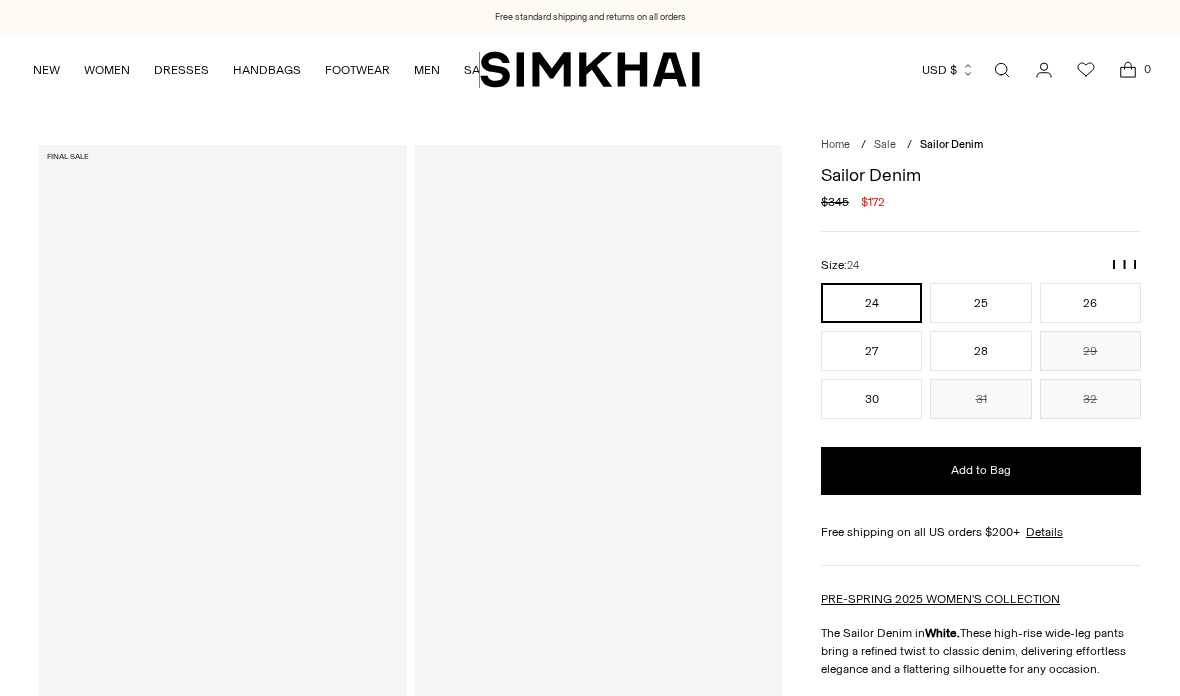 scroll, scrollTop: 0, scrollLeft: 0, axis: both 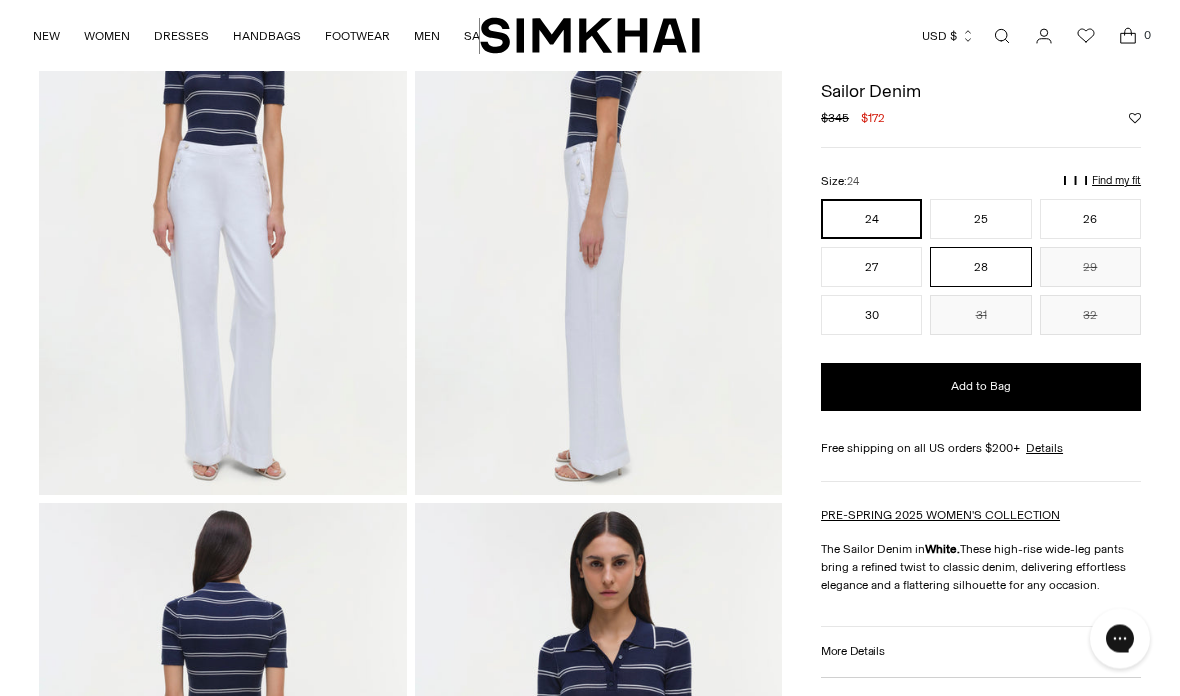 click on "28" at bounding box center (980, 268) 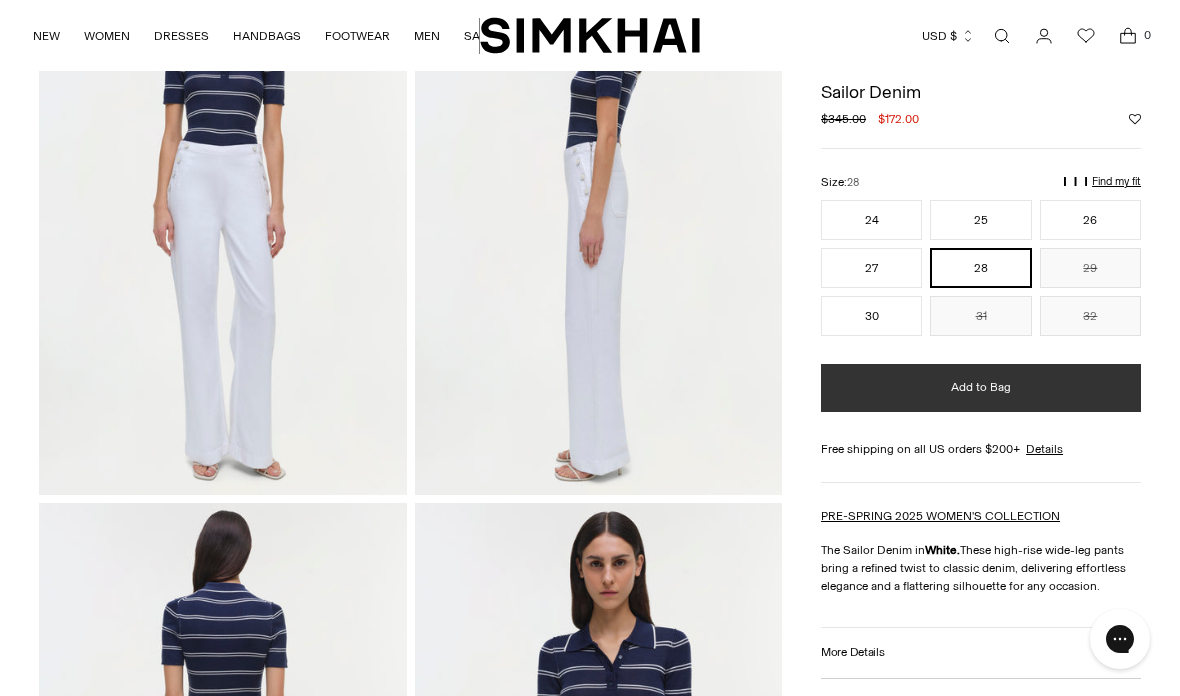 click on "Add to Bag" at bounding box center [981, 388] 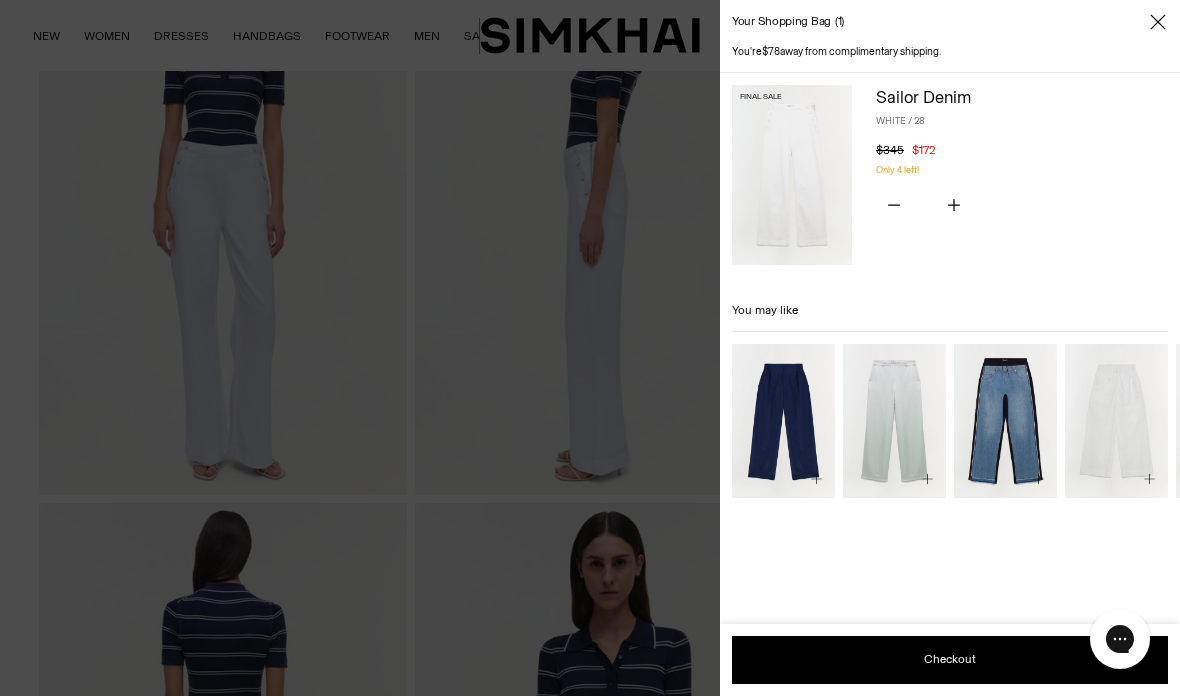 click at bounding box center (590, 348) 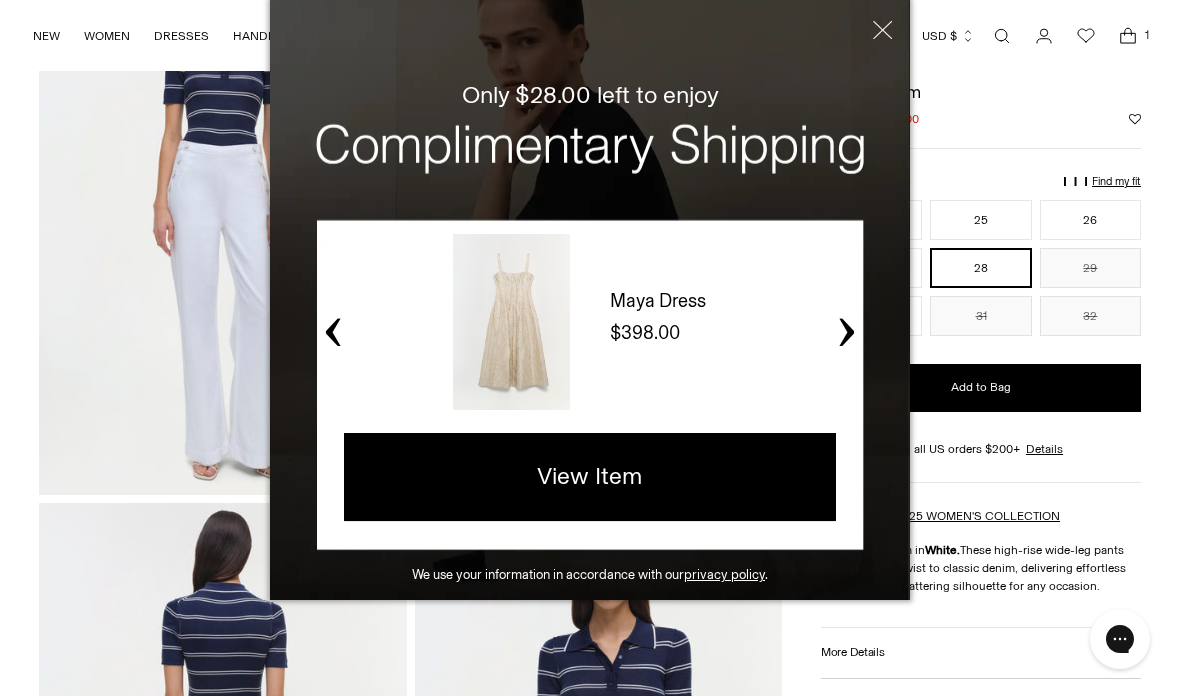 click at bounding box center [862, 45] 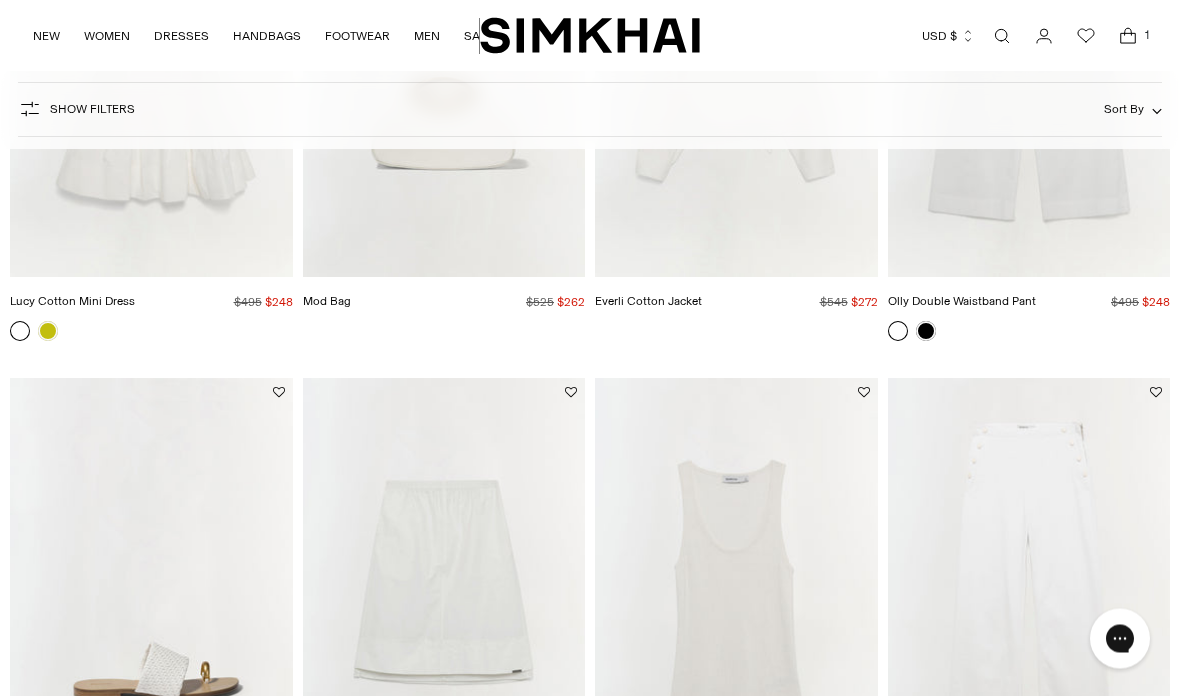 scroll, scrollTop: 0, scrollLeft: 0, axis: both 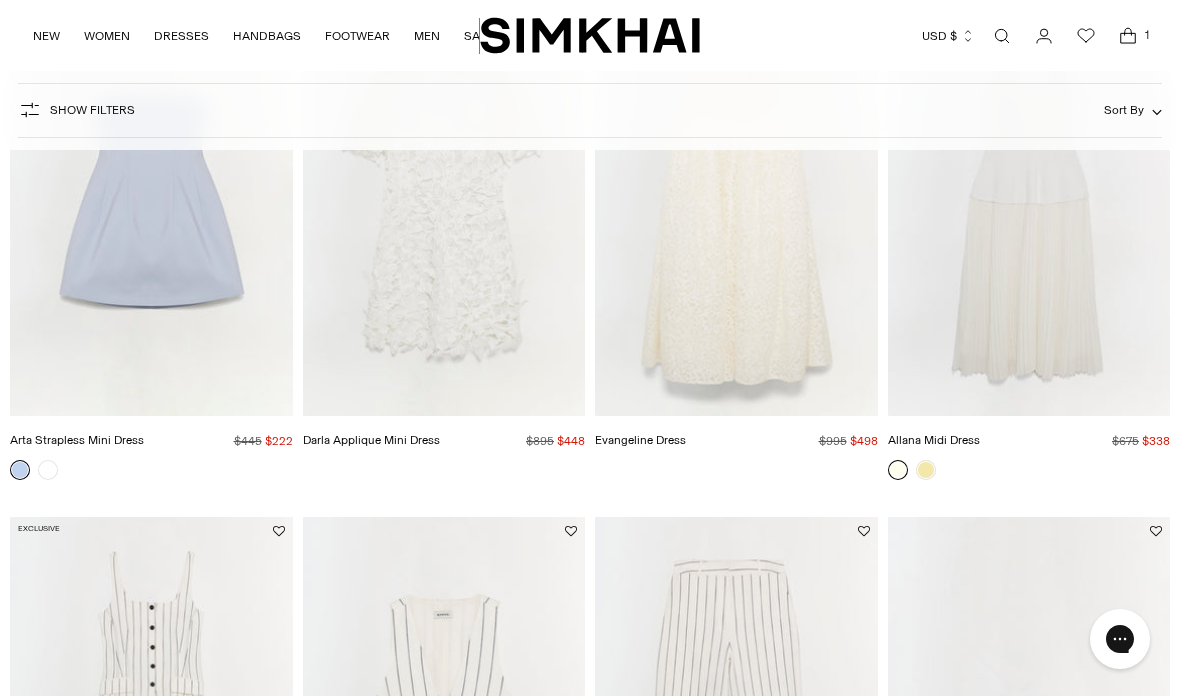 click at bounding box center (444, 204) 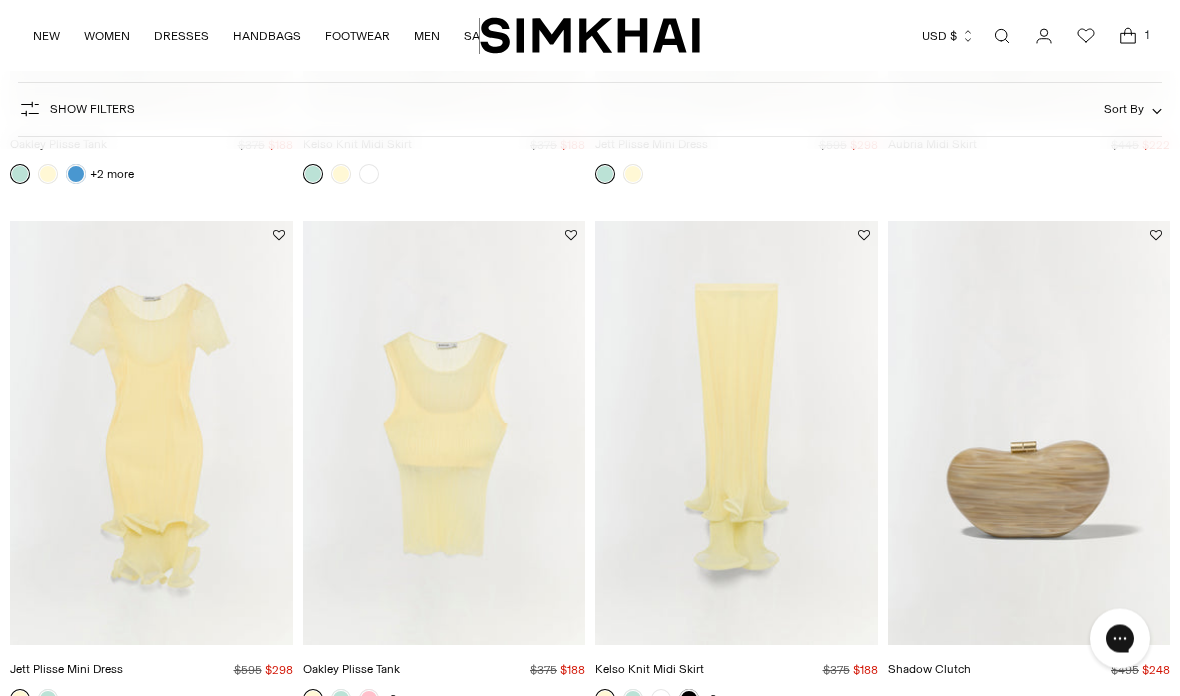 scroll, scrollTop: 3186, scrollLeft: 0, axis: vertical 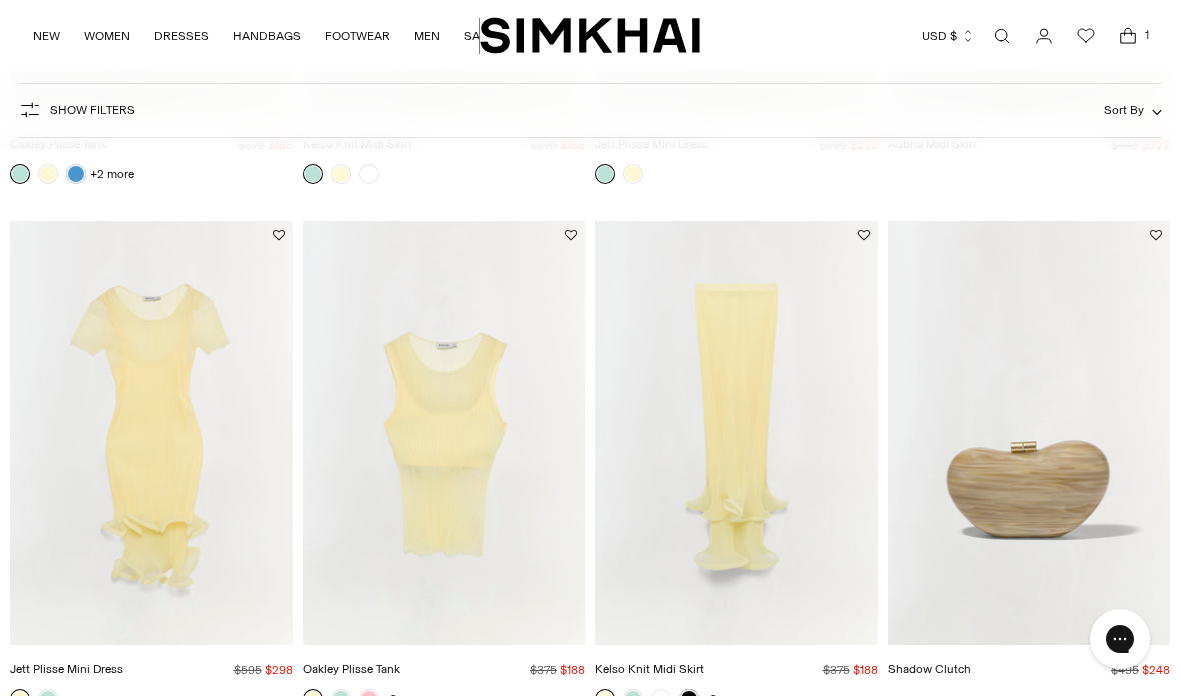 click at bounding box center (736, 433) 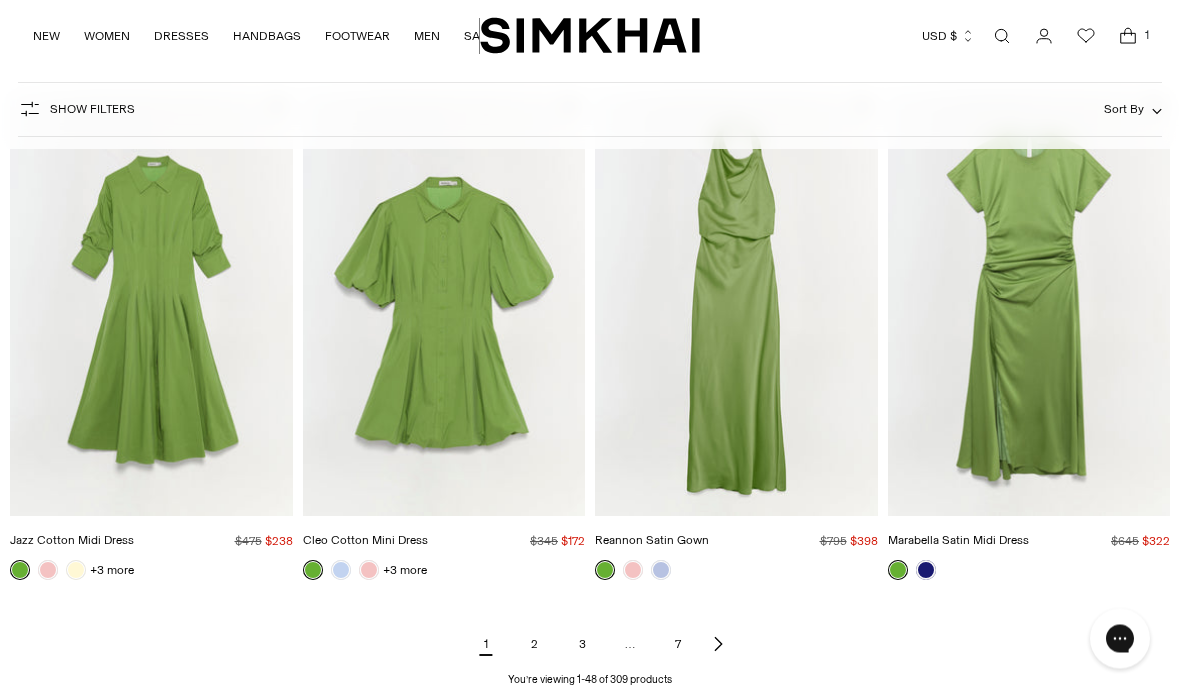scroll, scrollTop: 5879, scrollLeft: 0, axis: vertical 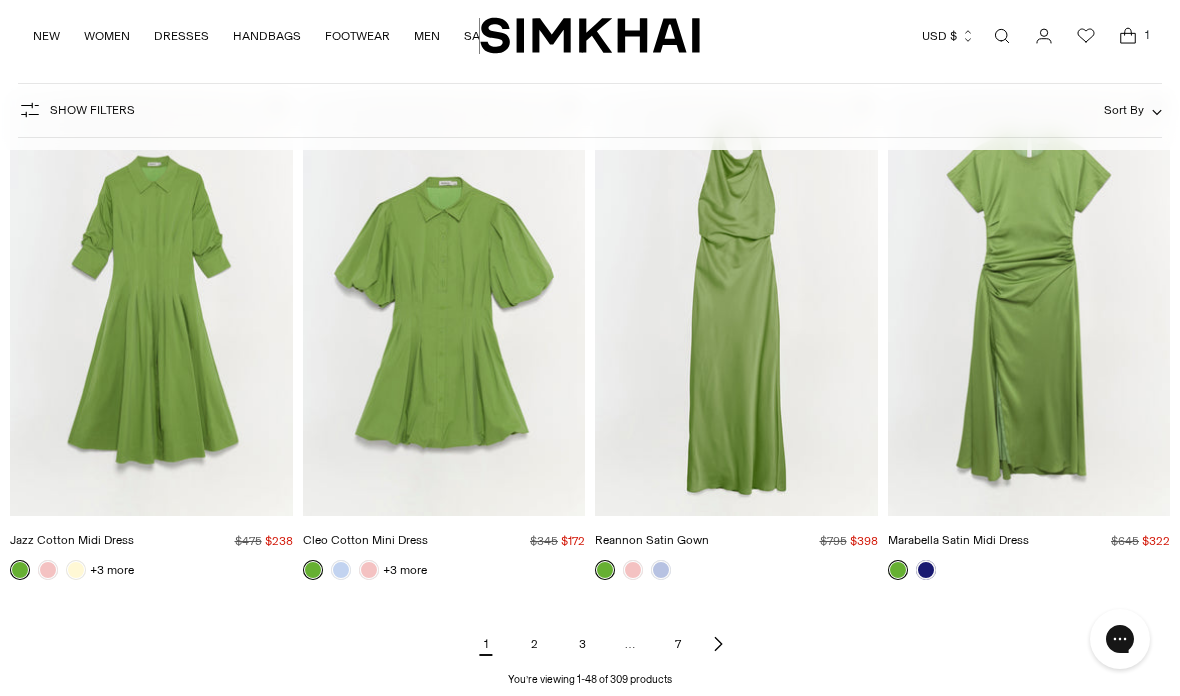 click on "2" at bounding box center [534, 644] 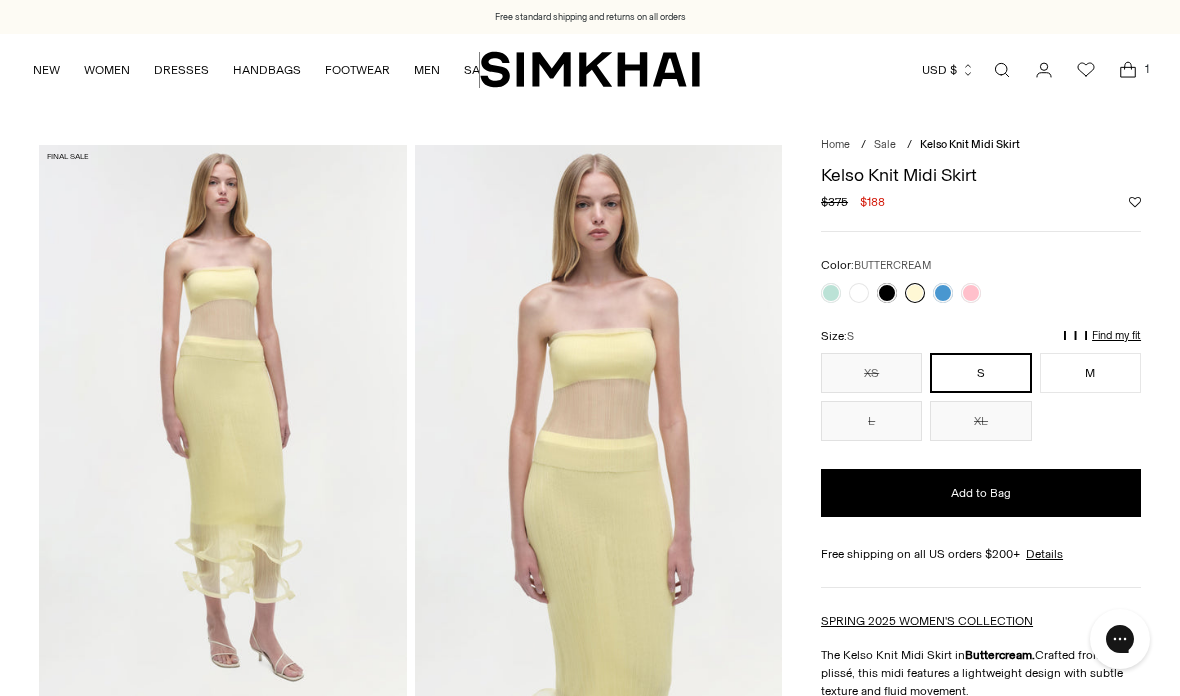 scroll, scrollTop: 0, scrollLeft: 0, axis: both 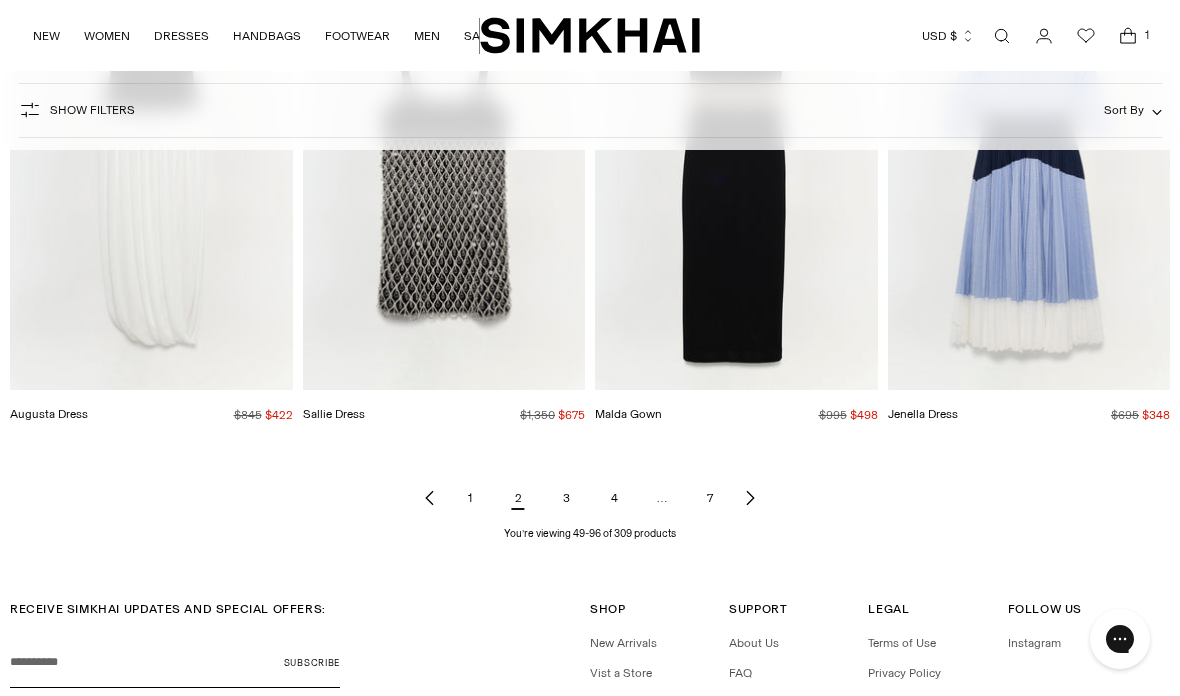 click on "3" at bounding box center (566, 498) 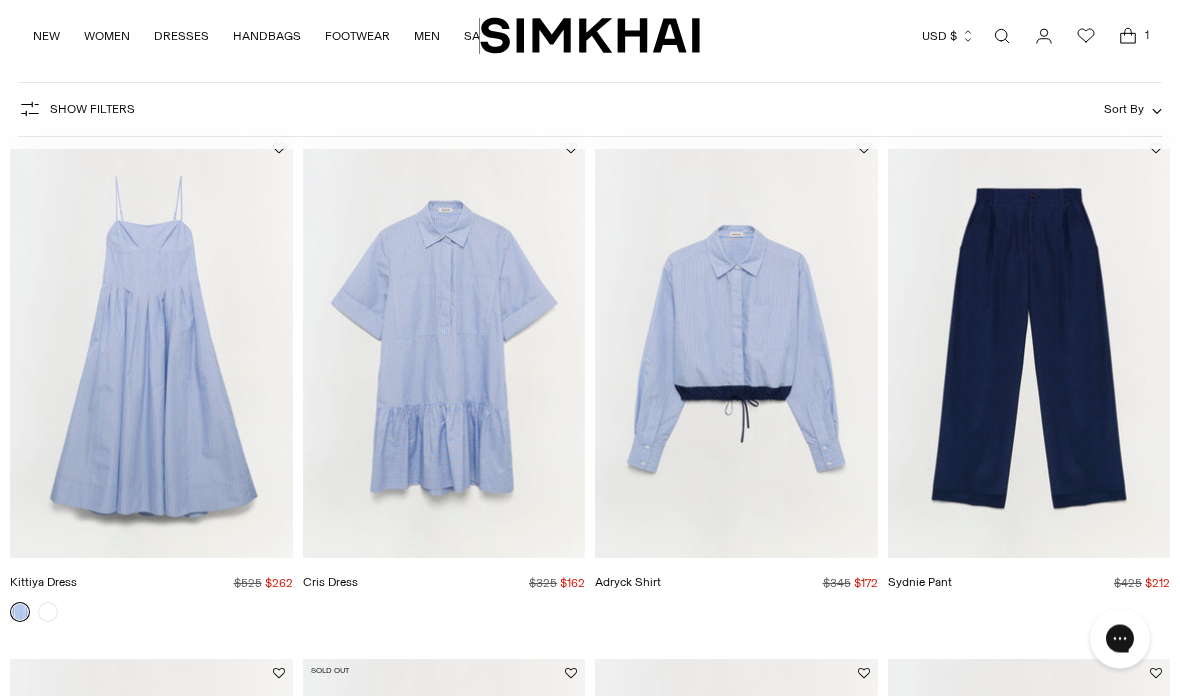 scroll, scrollTop: 0, scrollLeft: 0, axis: both 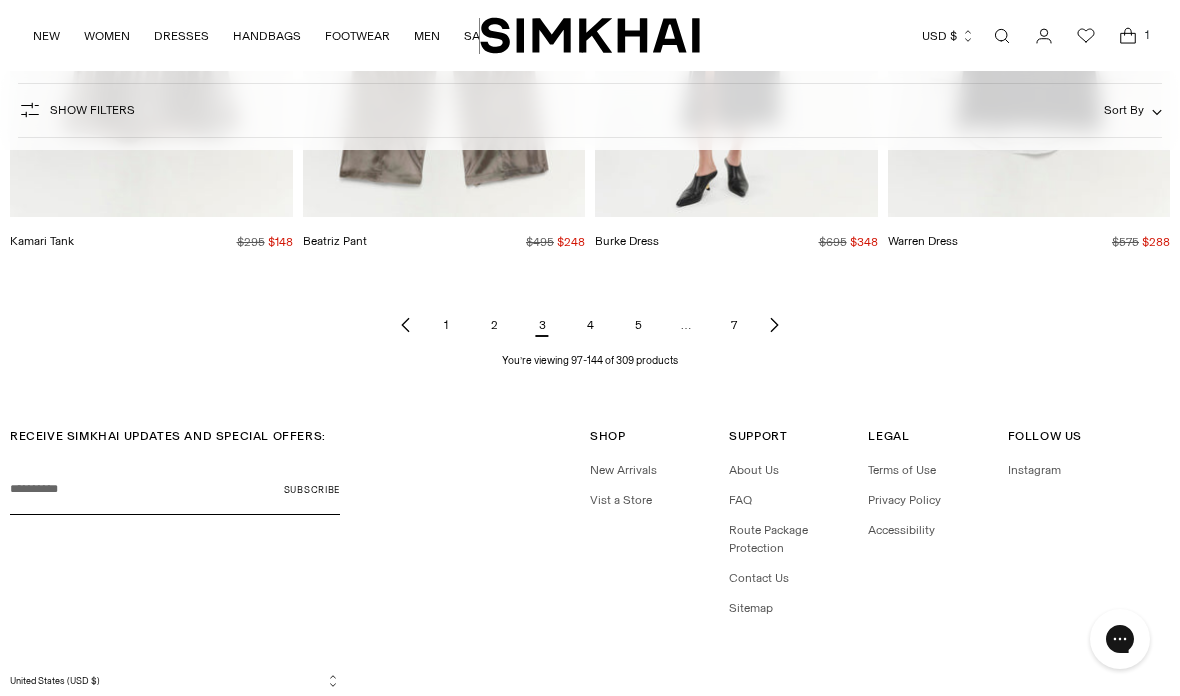click on "4" at bounding box center [590, 325] 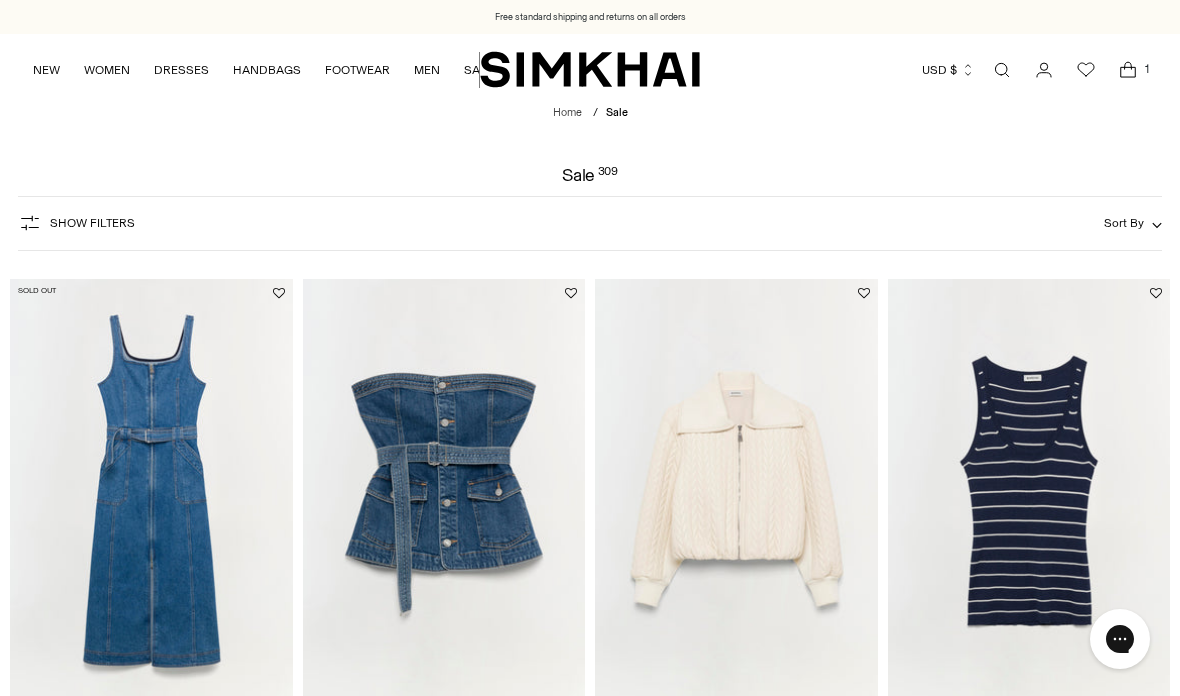 scroll, scrollTop: 0, scrollLeft: 0, axis: both 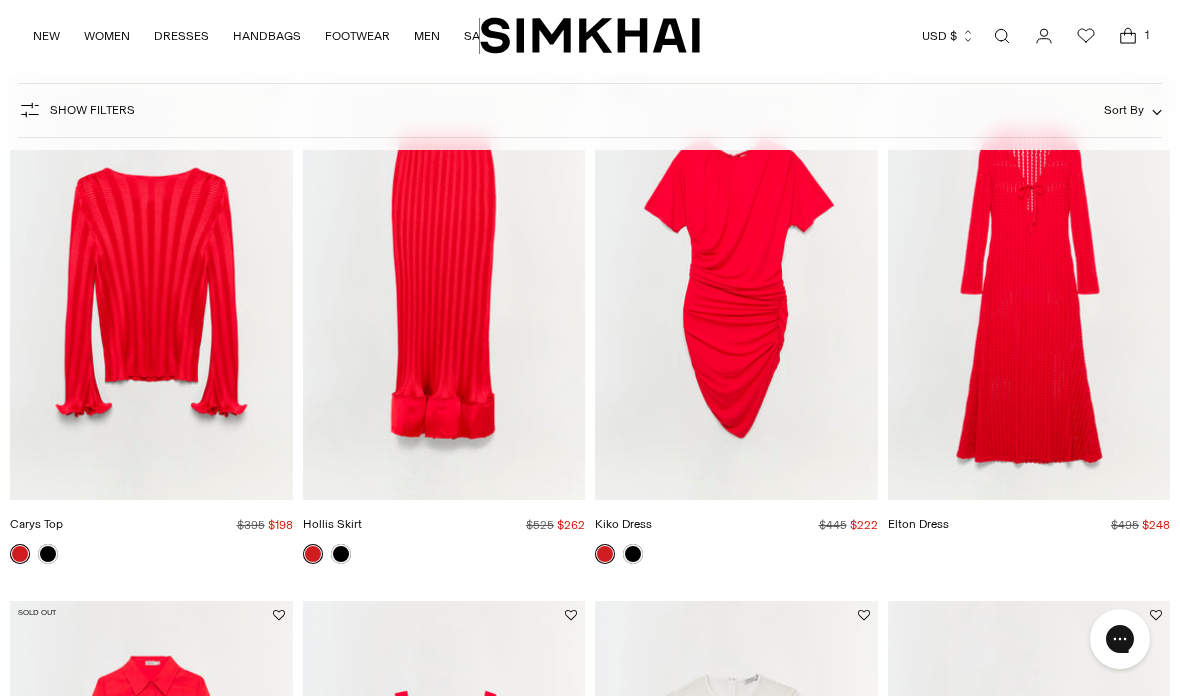 click at bounding box center (151, 289) 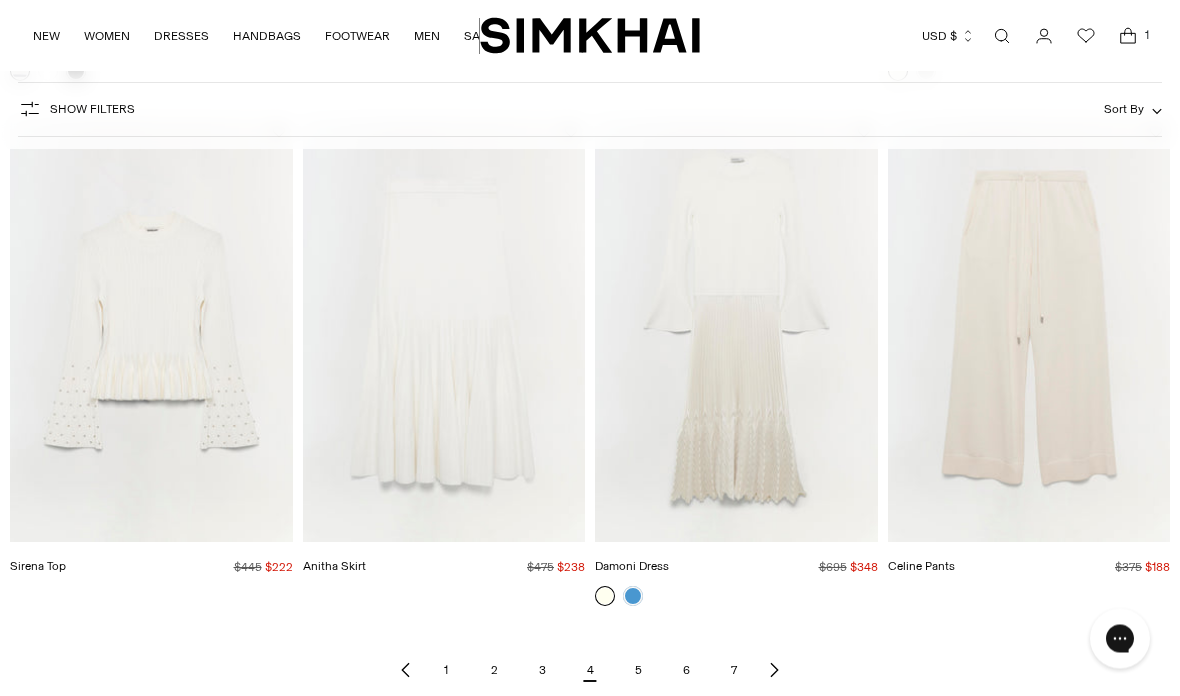 scroll, scrollTop: 5873, scrollLeft: 0, axis: vertical 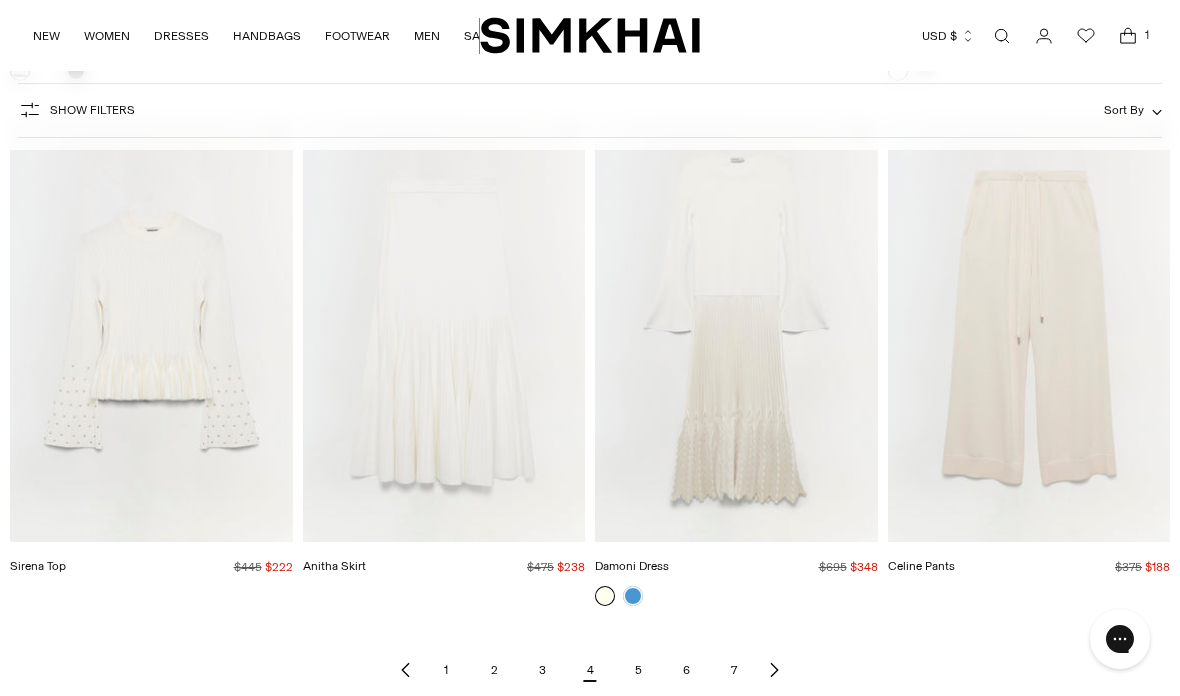 click on "5" at bounding box center [638, 670] 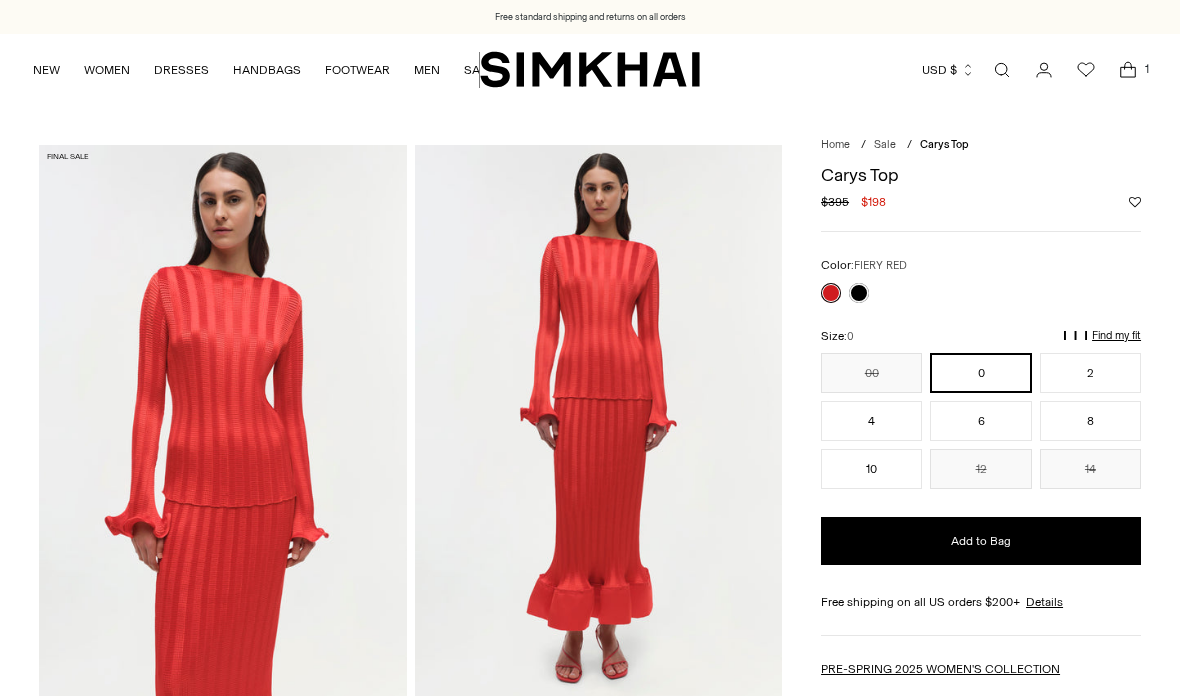 scroll, scrollTop: 0, scrollLeft: 0, axis: both 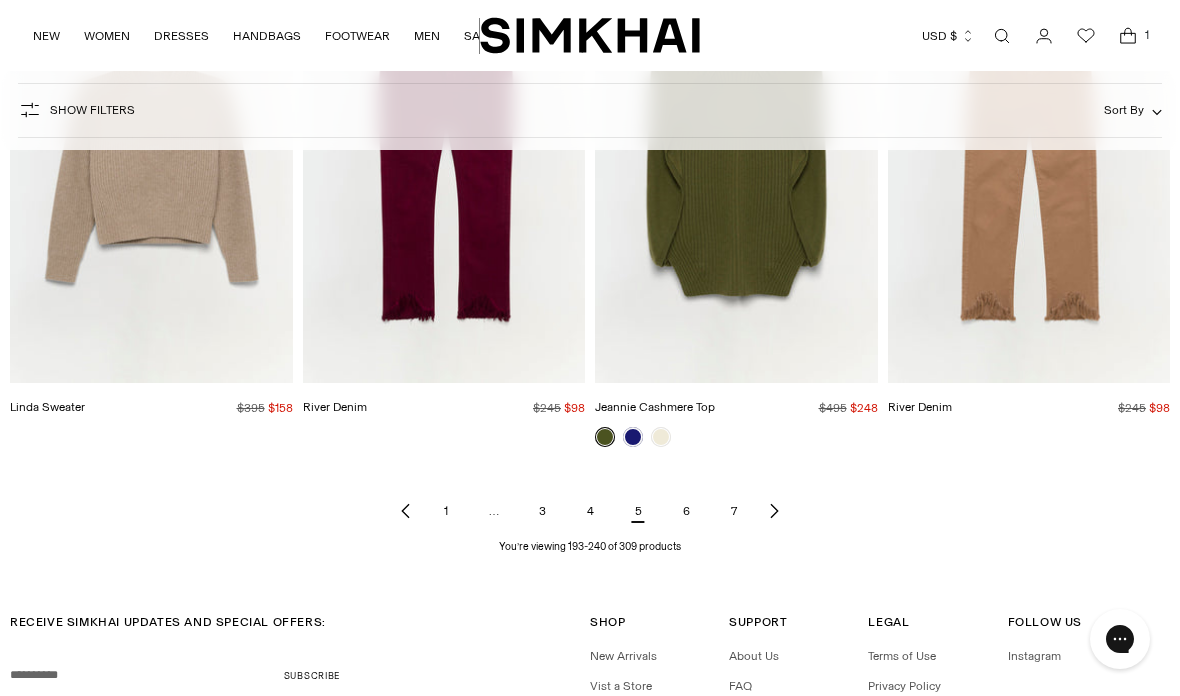 click on "6" at bounding box center [686, 511] 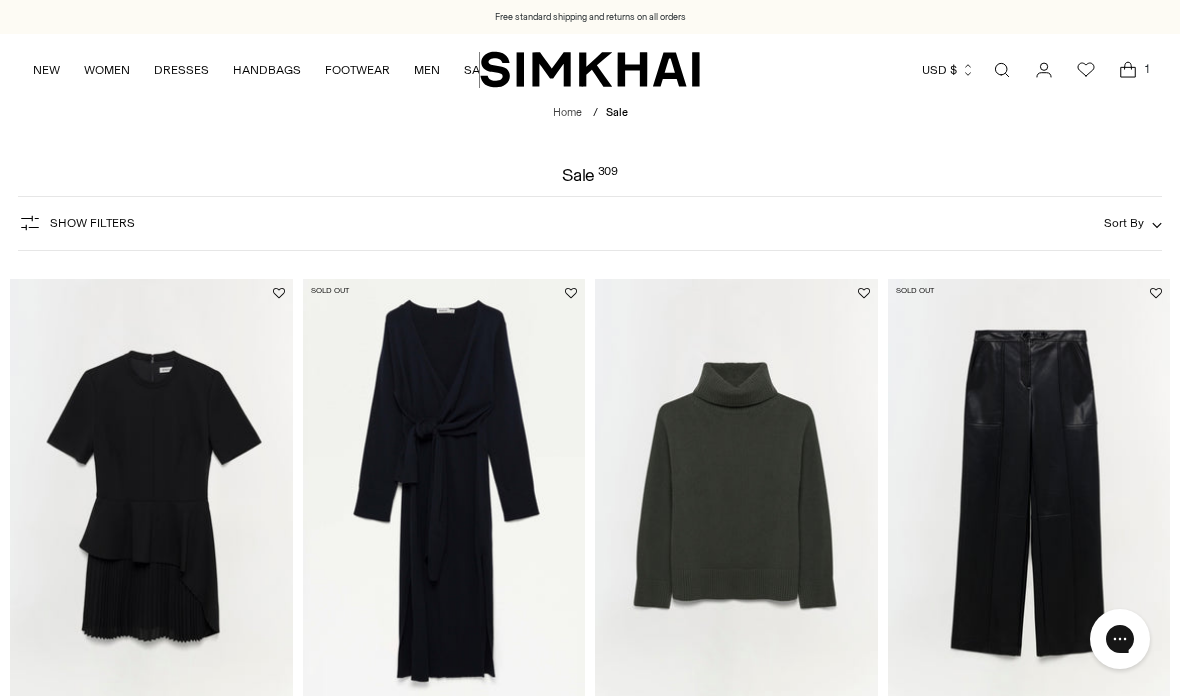 scroll, scrollTop: 0, scrollLeft: 0, axis: both 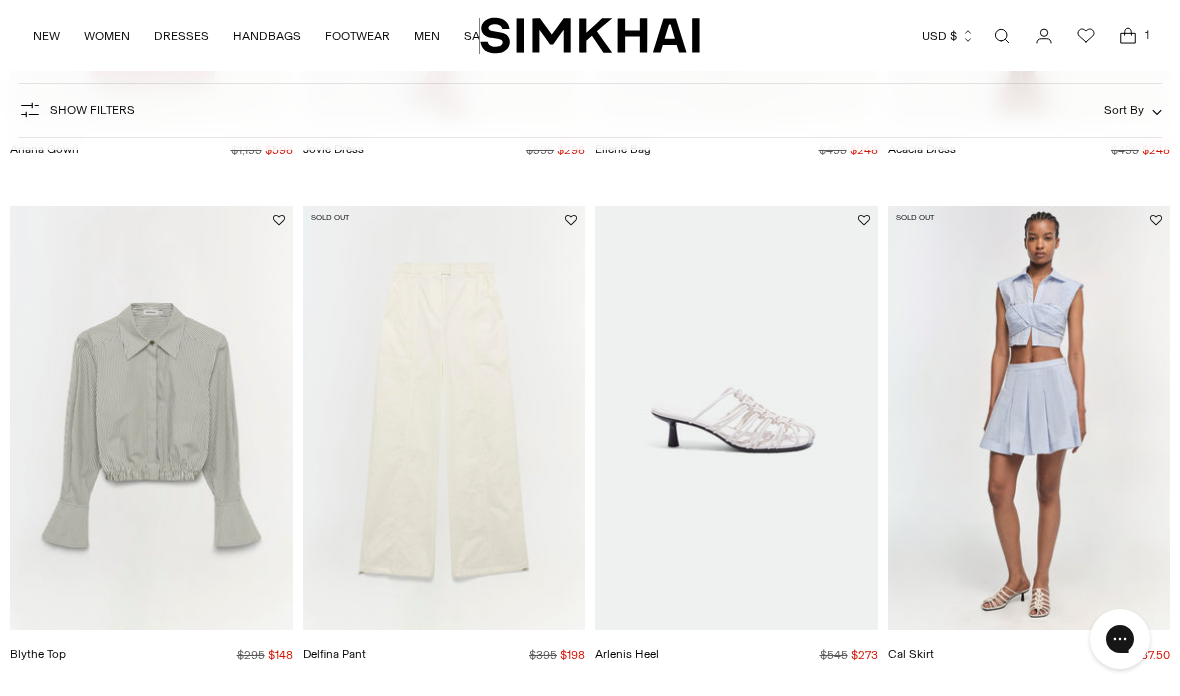 click at bounding box center (151, 418) 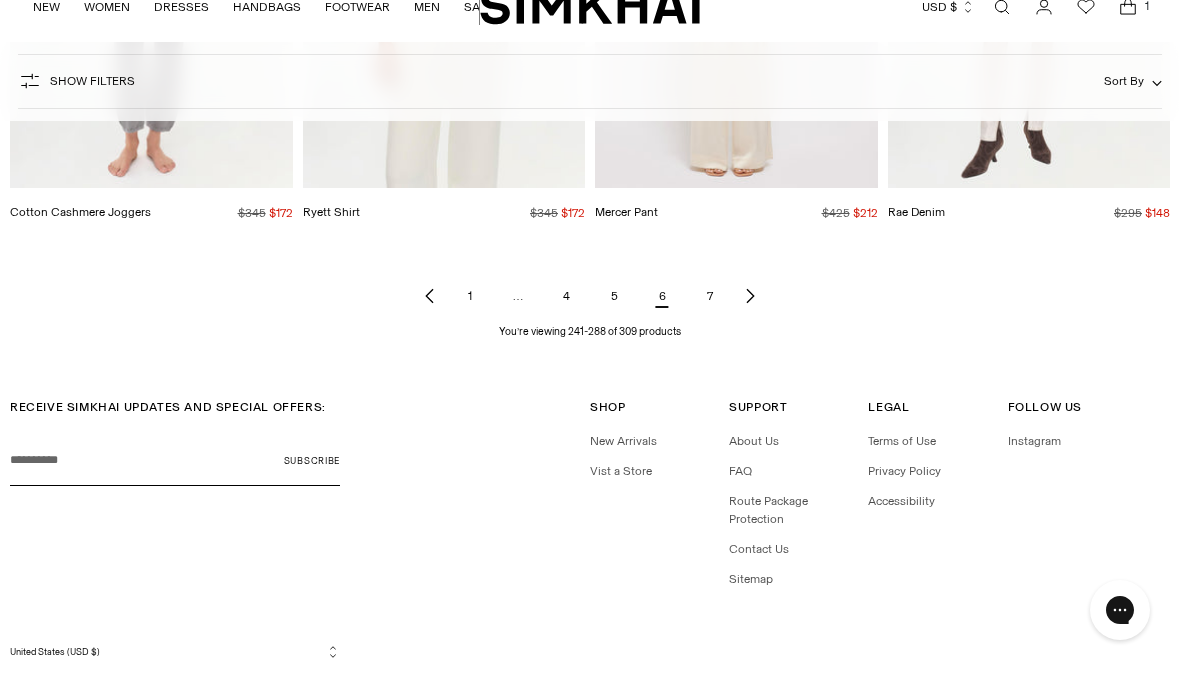 scroll, scrollTop: 6198, scrollLeft: 0, axis: vertical 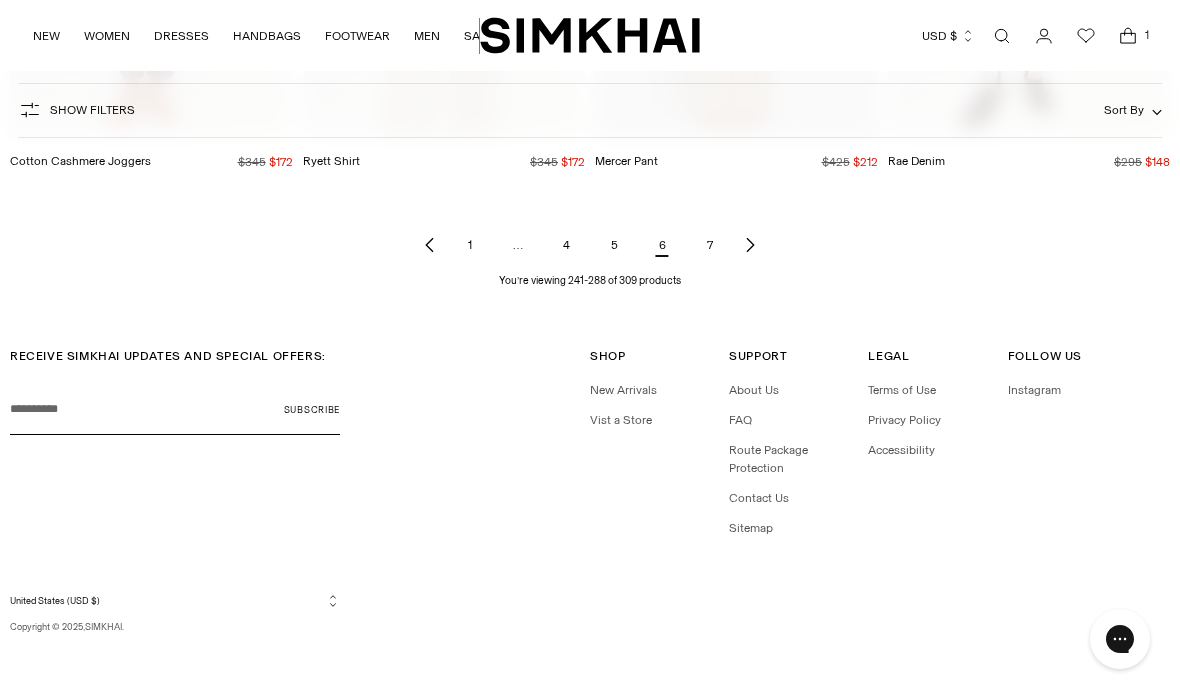 click on "7" at bounding box center (710, 245) 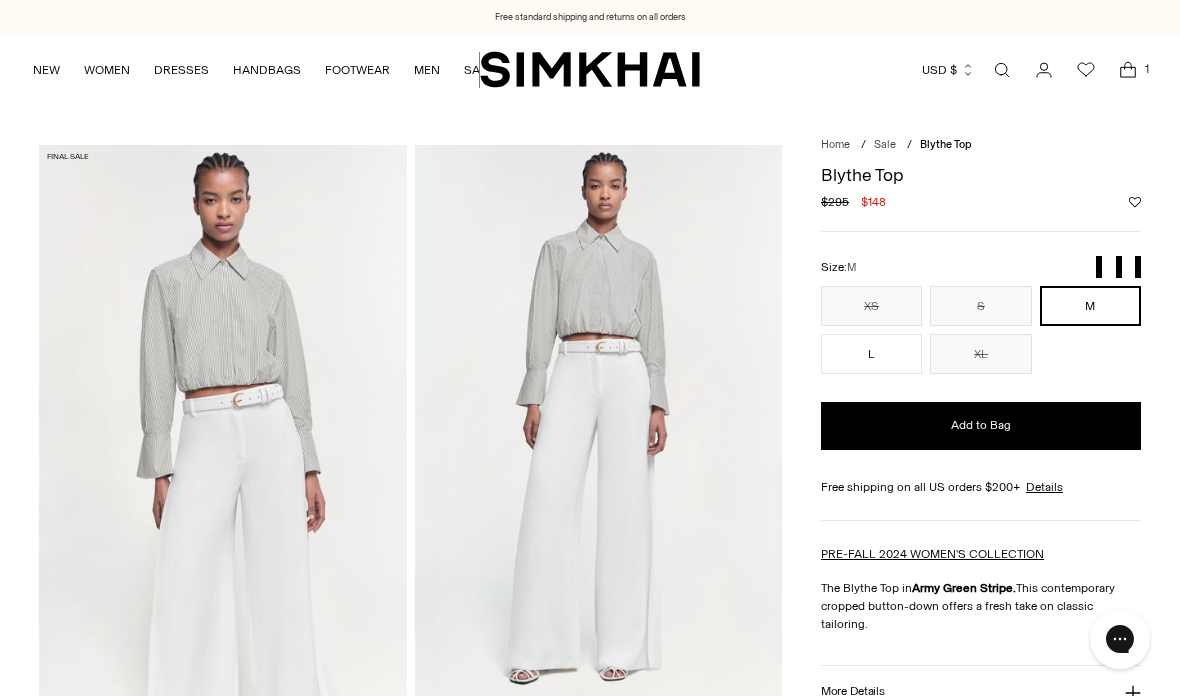 scroll, scrollTop: 0, scrollLeft: 0, axis: both 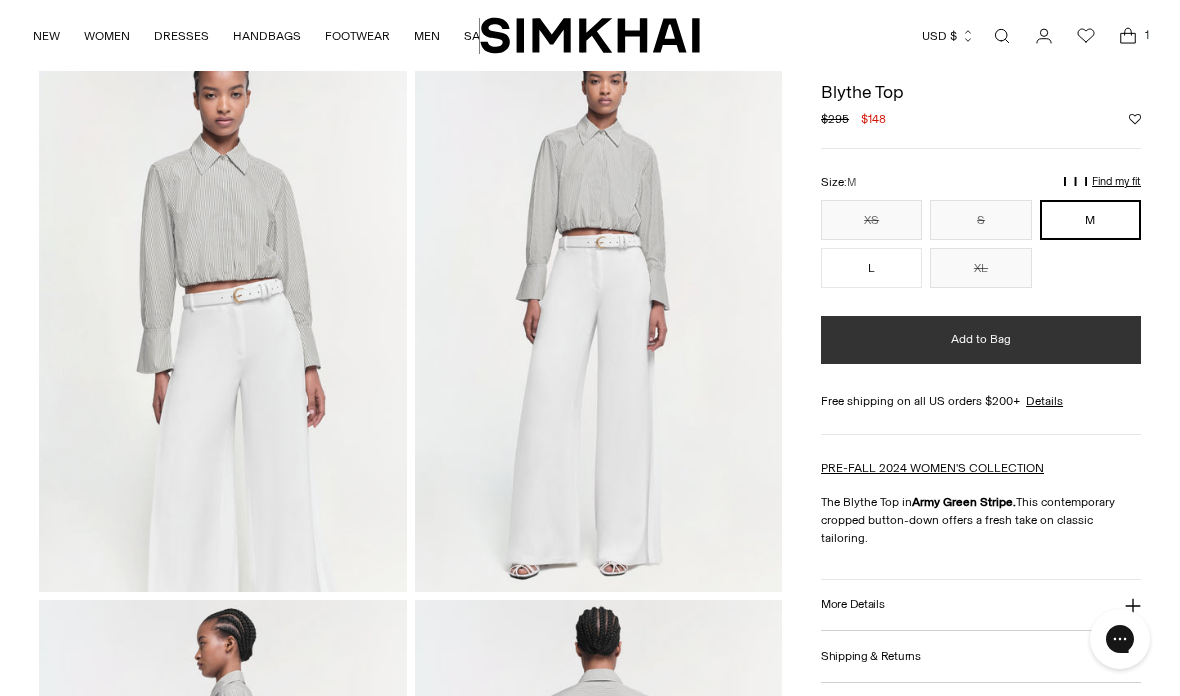 click on "Add to Bag" at bounding box center (981, 340) 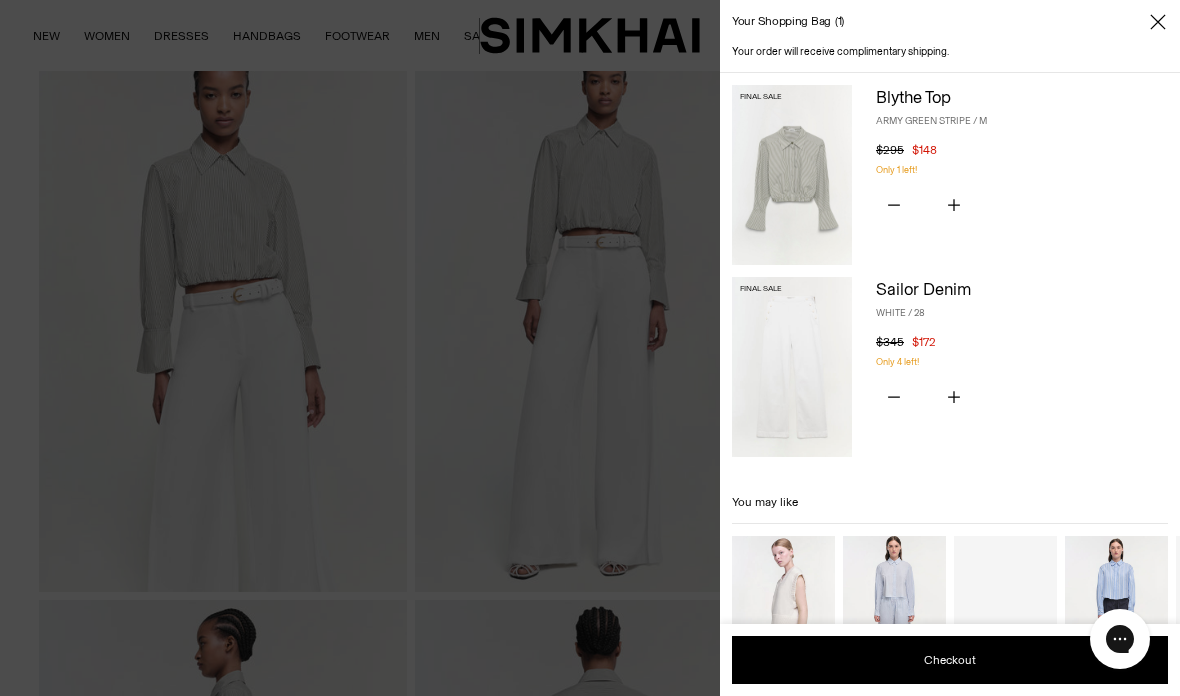 click at bounding box center [590, 348] 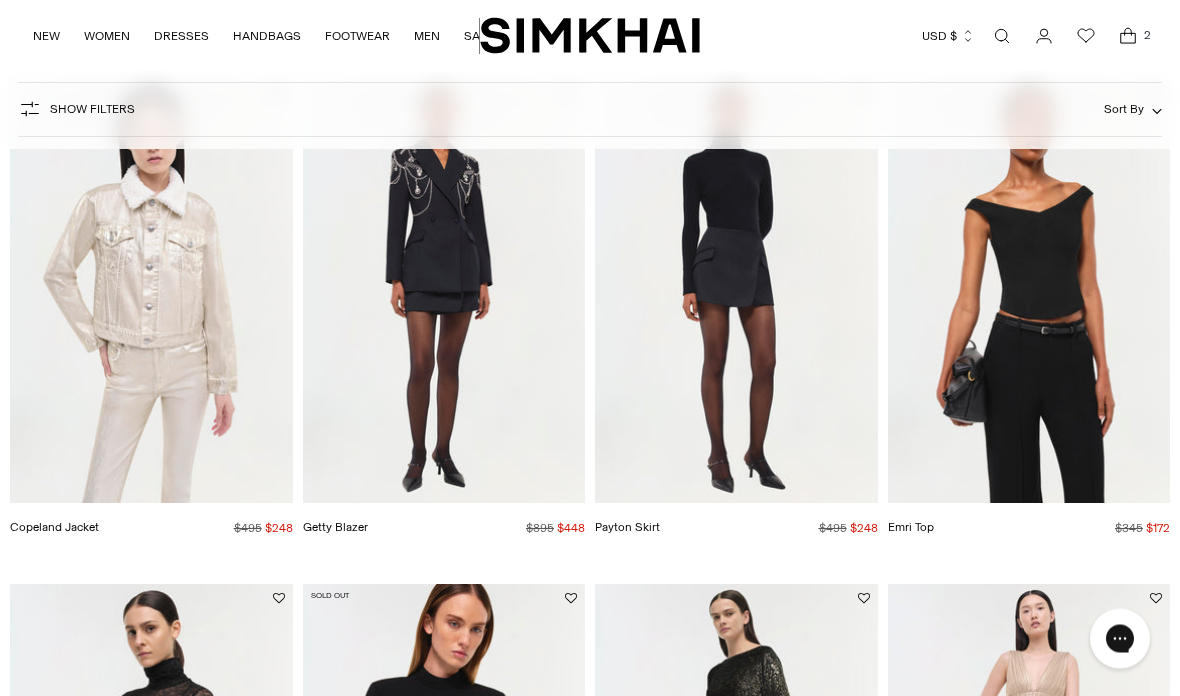 scroll, scrollTop: 277, scrollLeft: 0, axis: vertical 